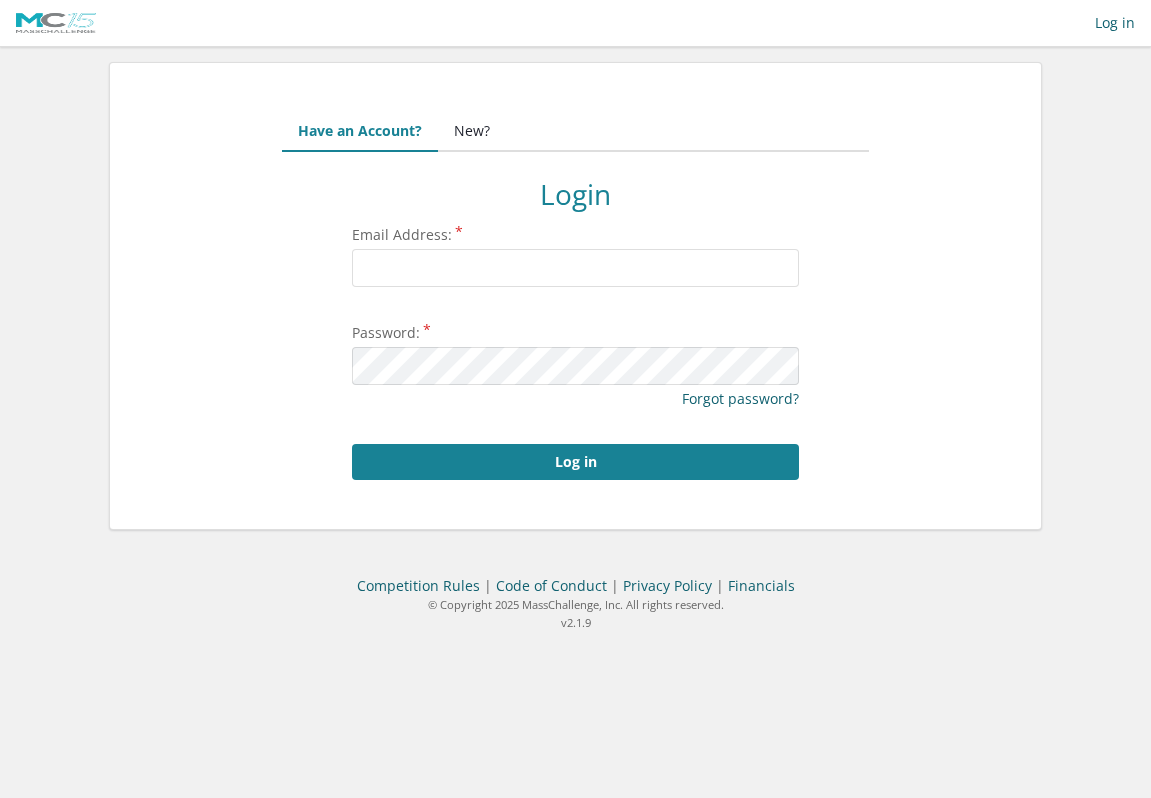 scroll, scrollTop: 0, scrollLeft: 0, axis: both 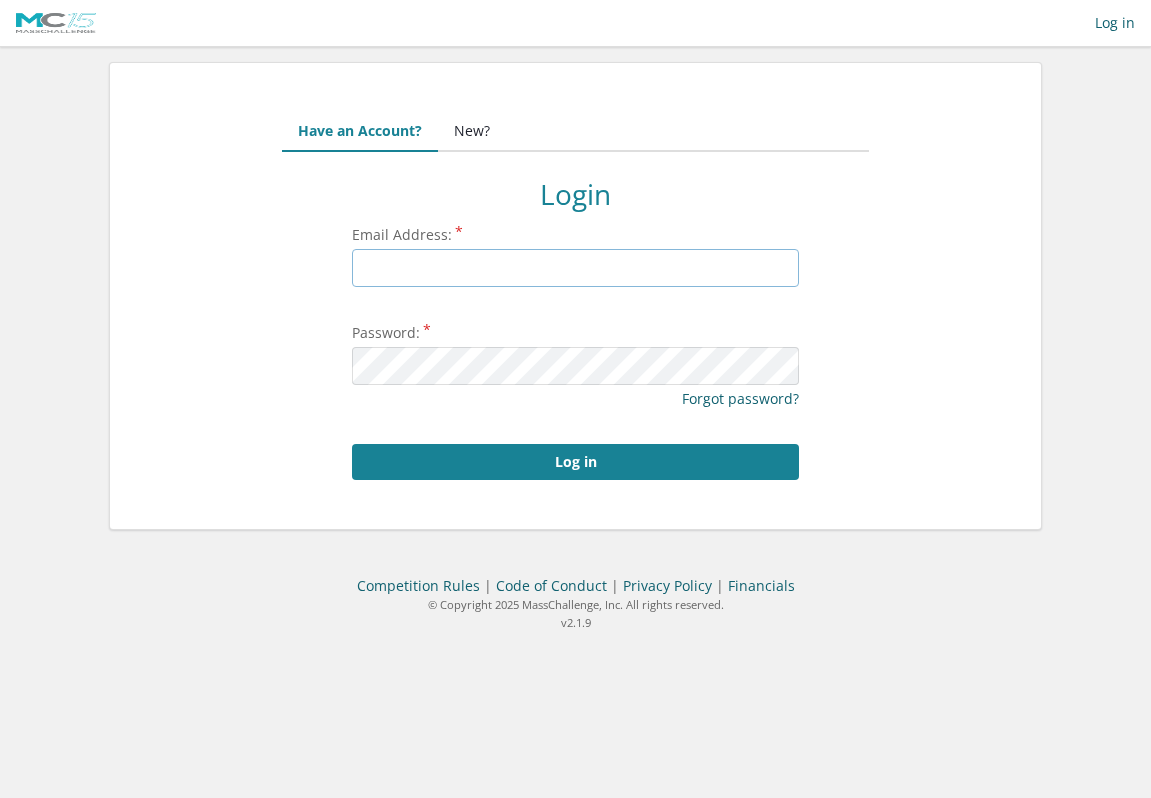 type on "[USERNAME]@[DOMAIN].com" 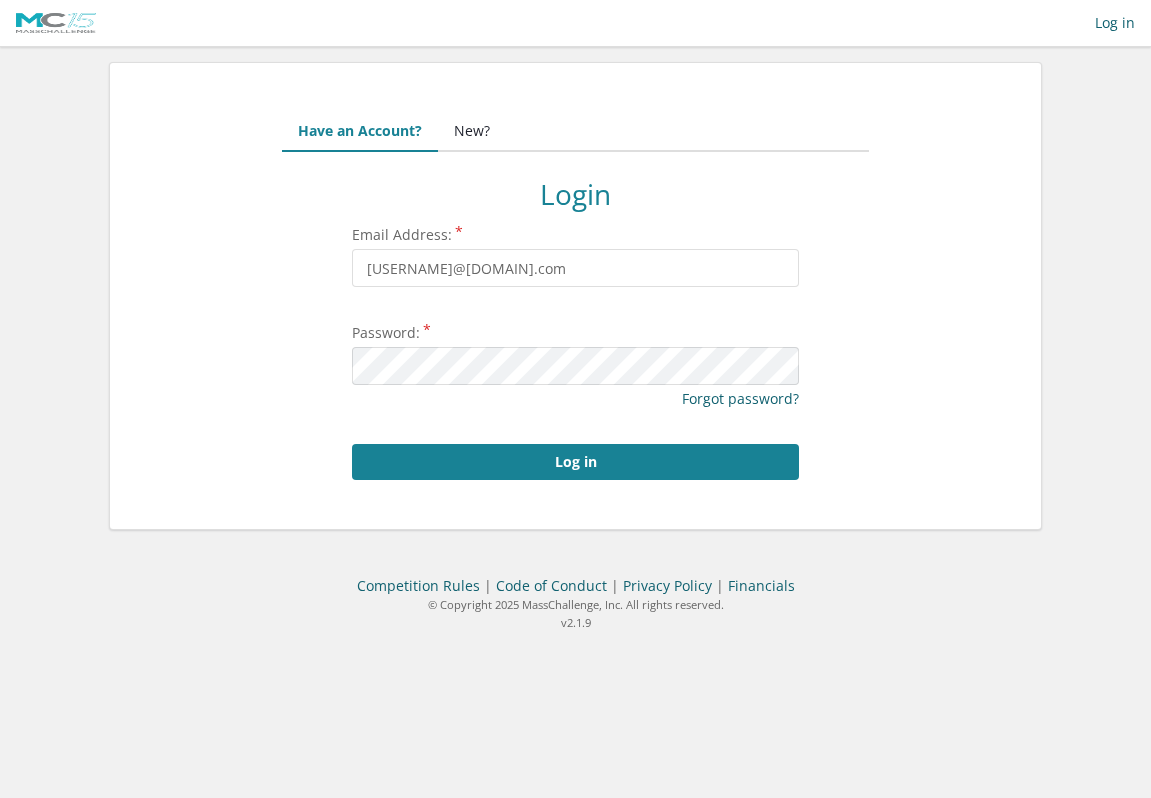 click on "New?" at bounding box center [472, 132] 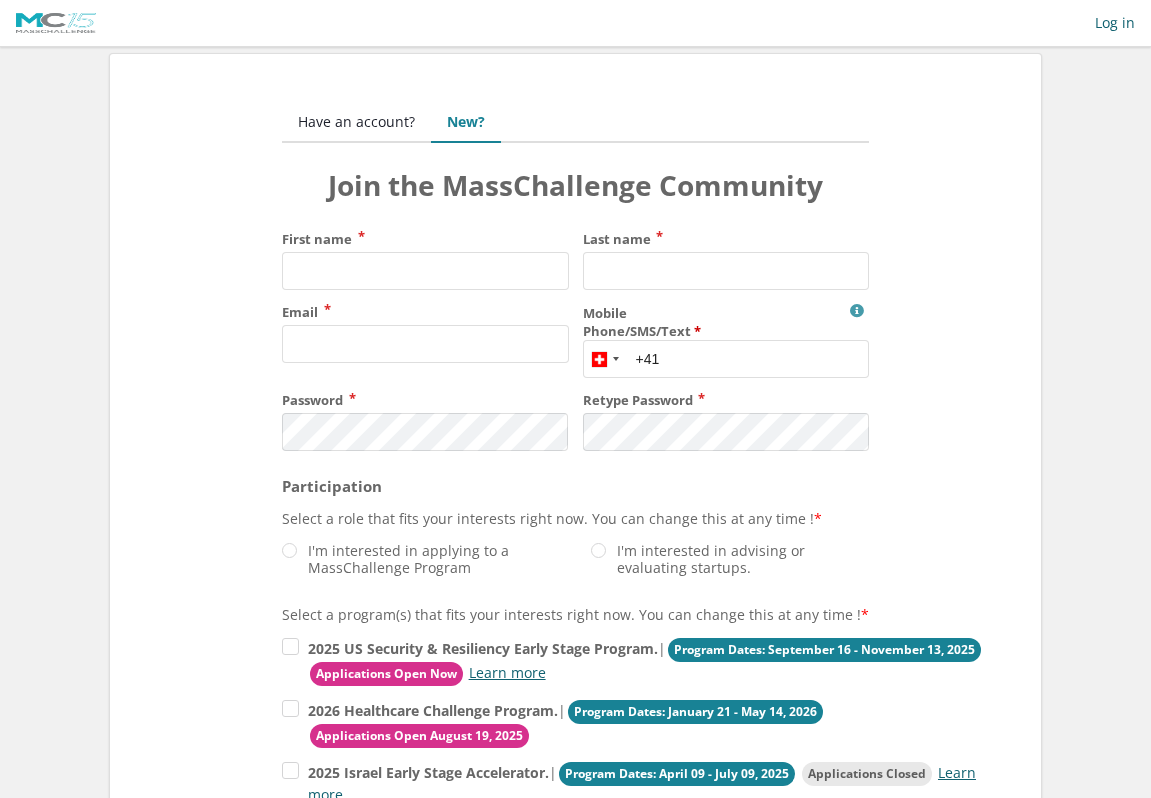 scroll, scrollTop: 0, scrollLeft: 0, axis: both 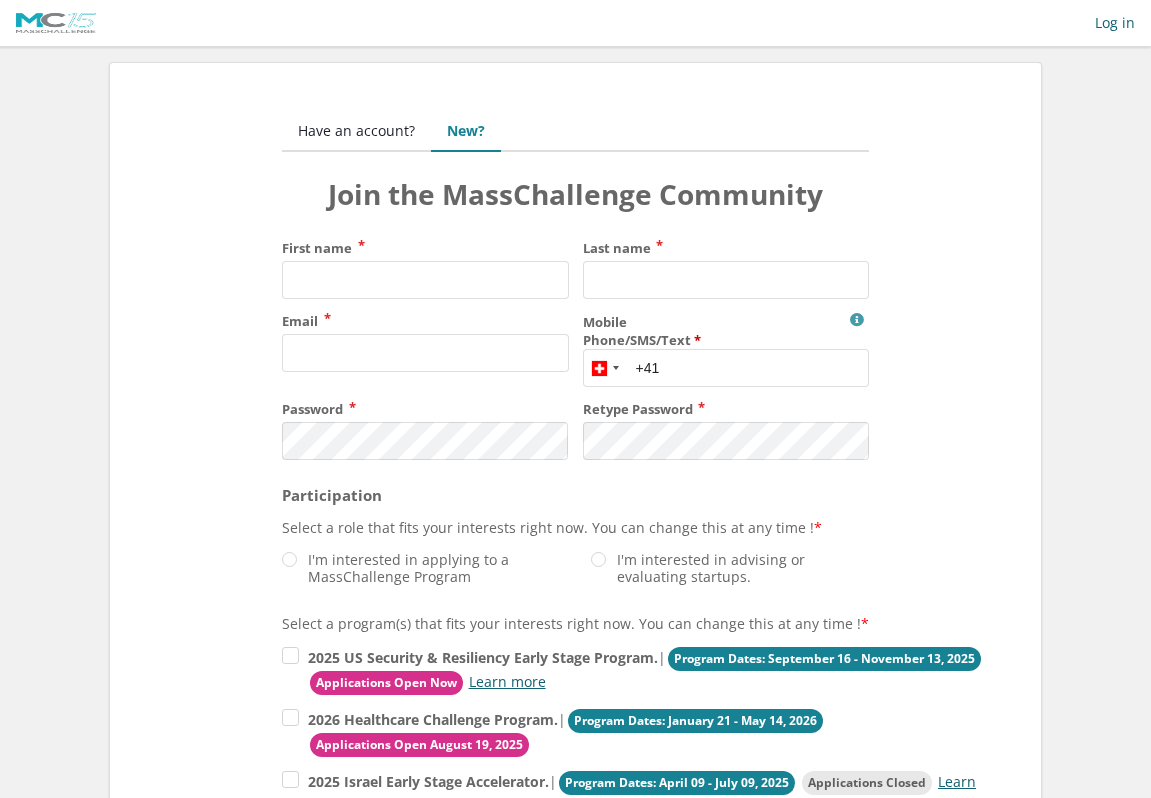 click on "Have an account?" at bounding box center [356, 132] 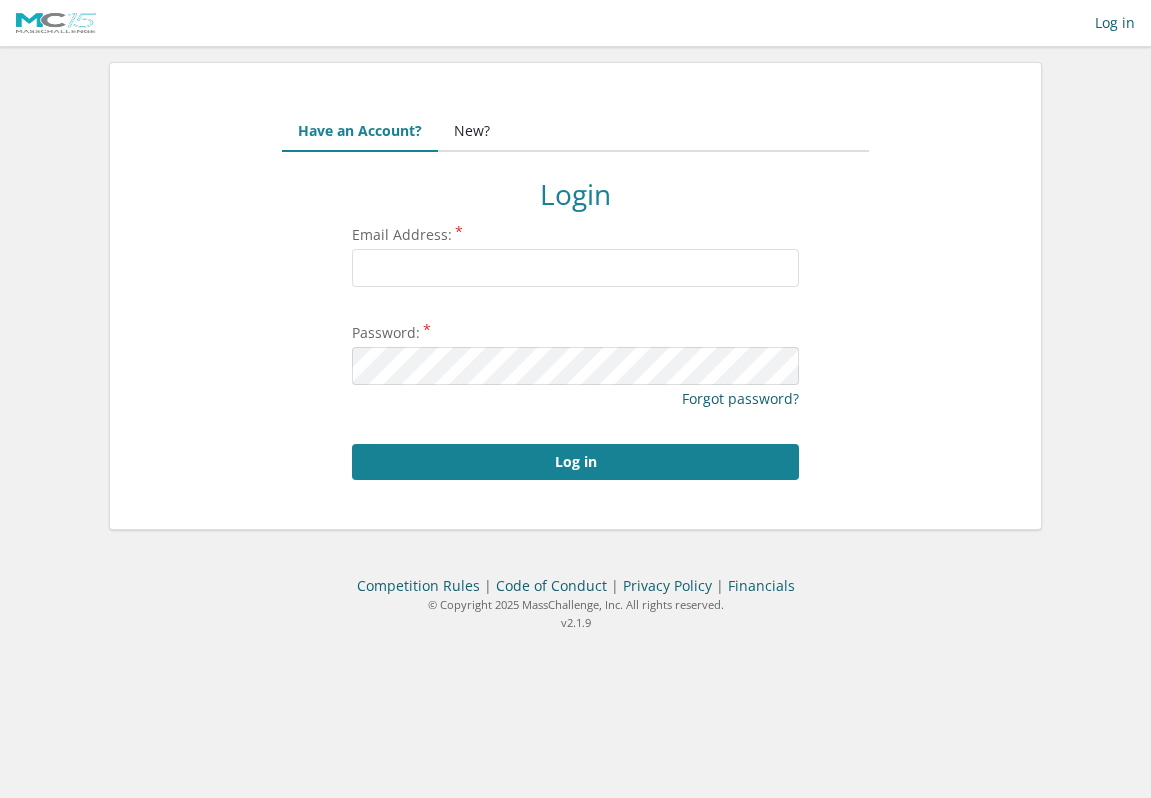 scroll, scrollTop: 0, scrollLeft: 0, axis: both 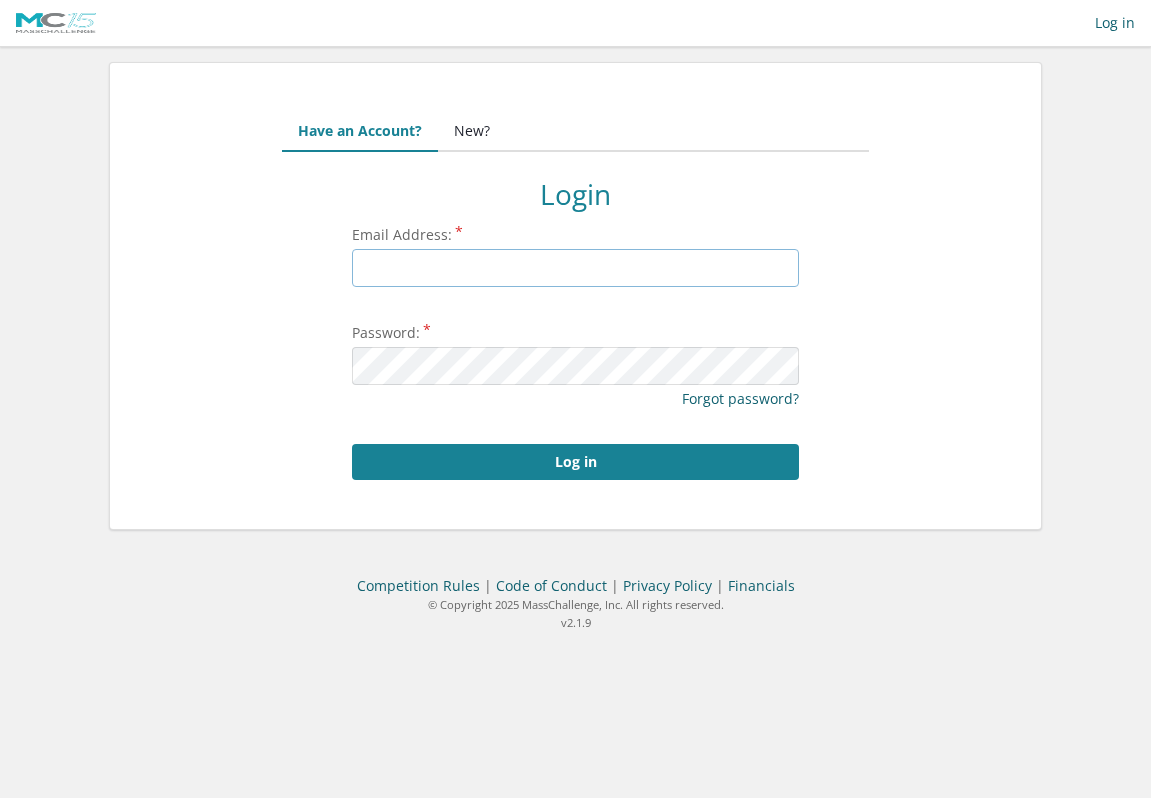 type on "[USERNAME]@[DOMAIN].com" 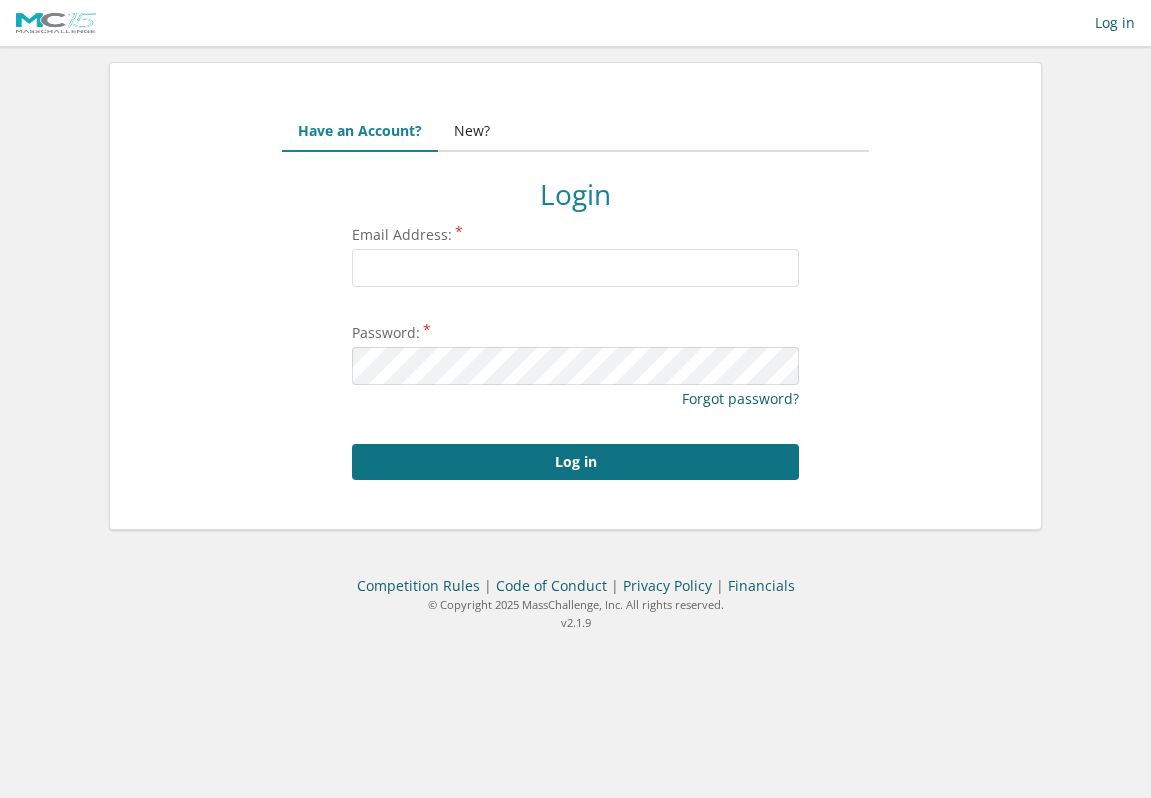 scroll, scrollTop: 0, scrollLeft: 0, axis: both 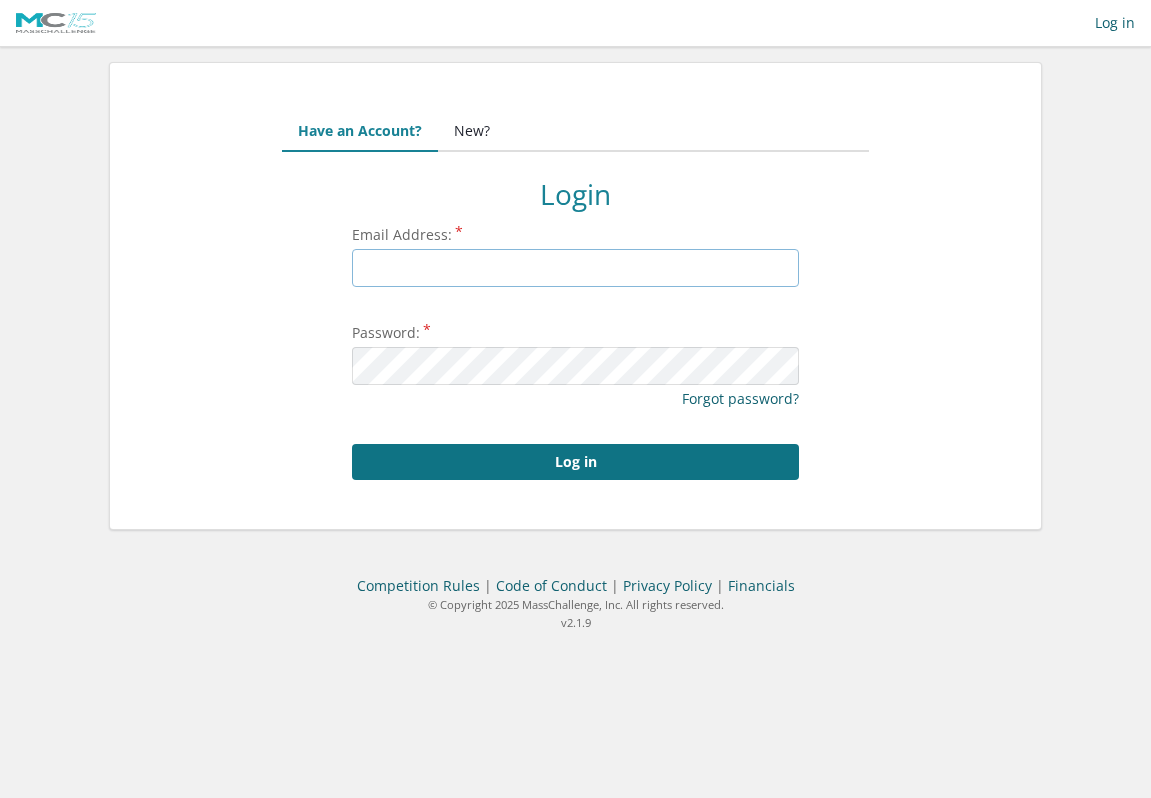 type on "[USERNAME]@[DOMAIN].com" 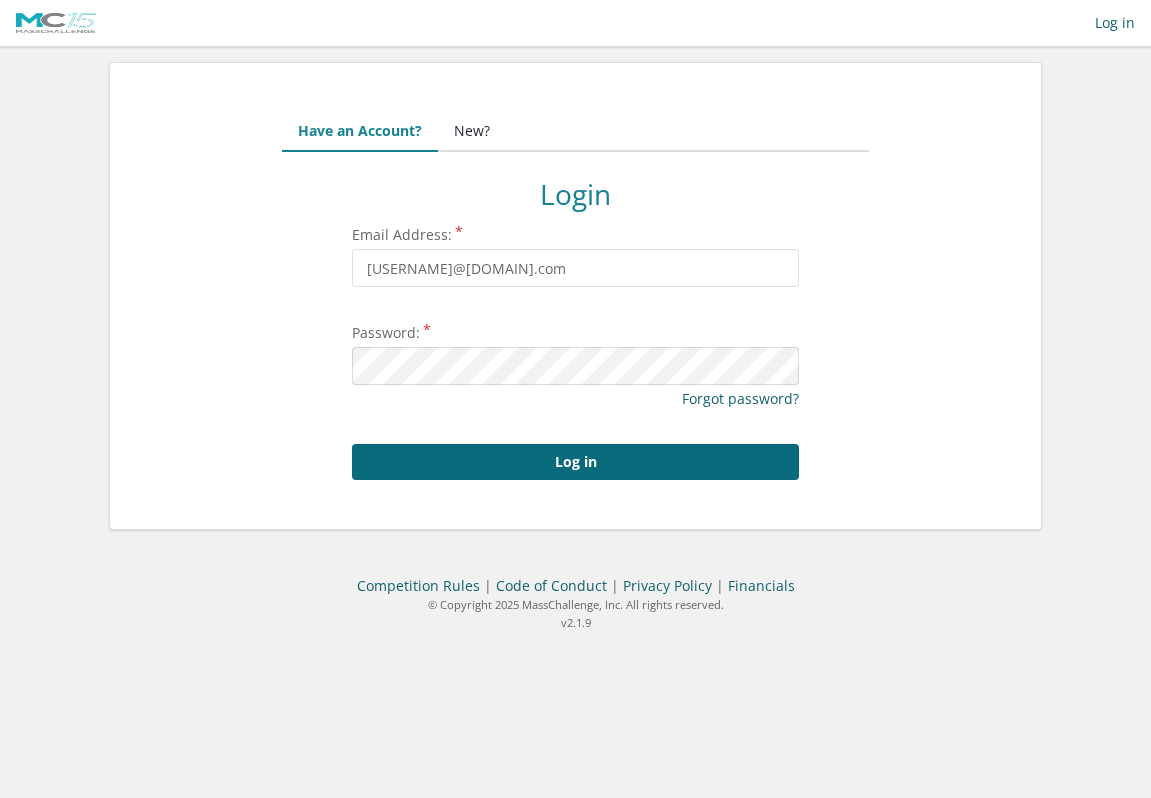 click on "Log in" at bounding box center (575, 462) 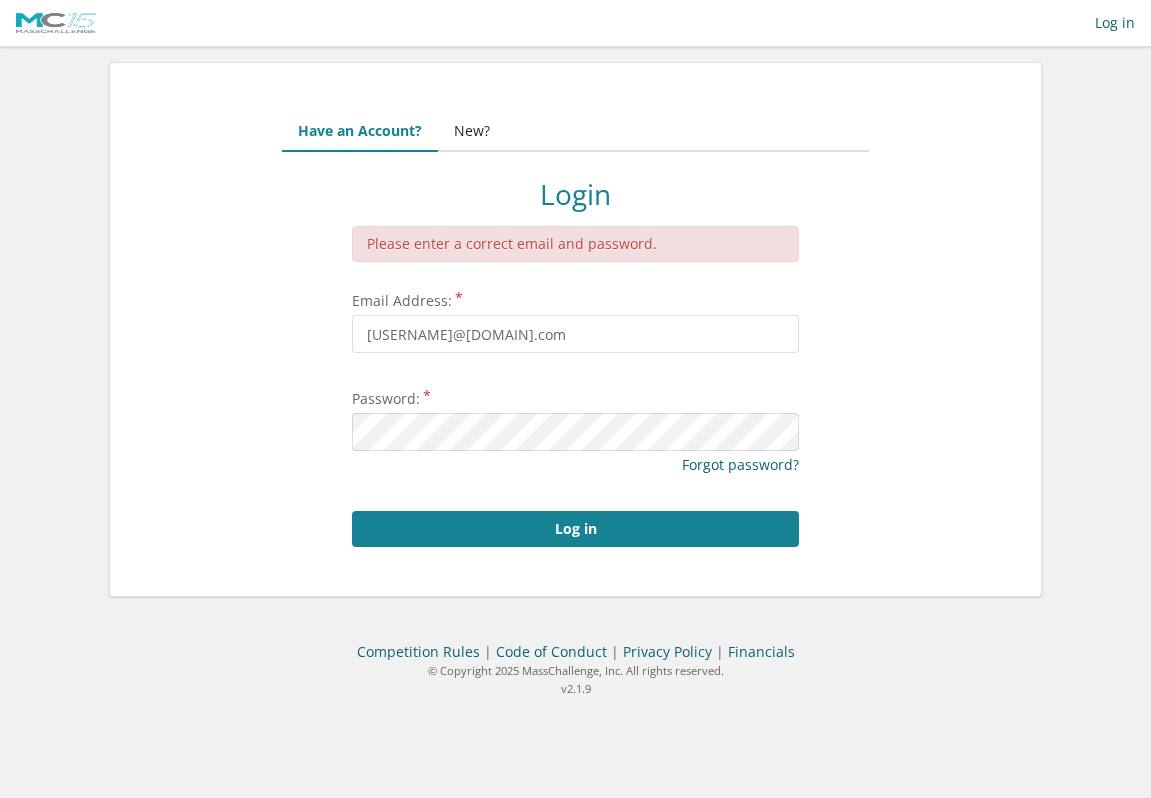 scroll, scrollTop: 0, scrollLeft: 0, axis: both 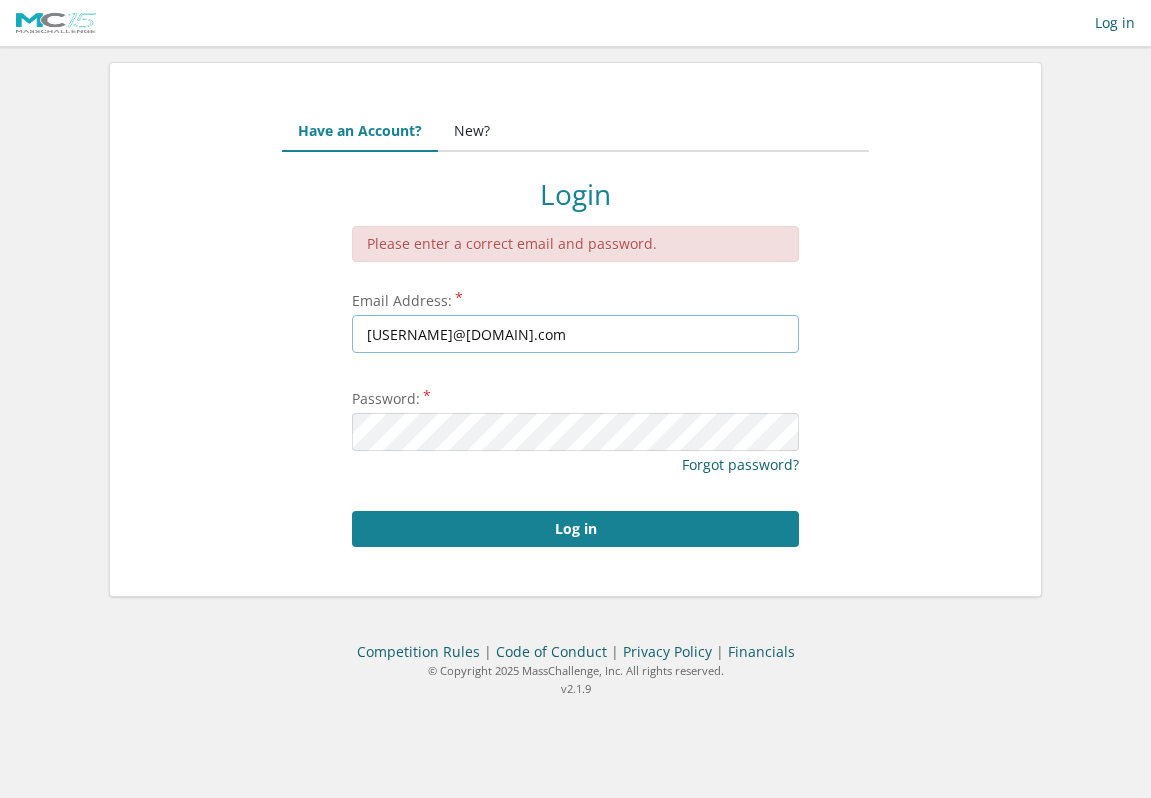 click on "[USERNAME]@[DOMAIN].com" at bounding box center [575, 334] 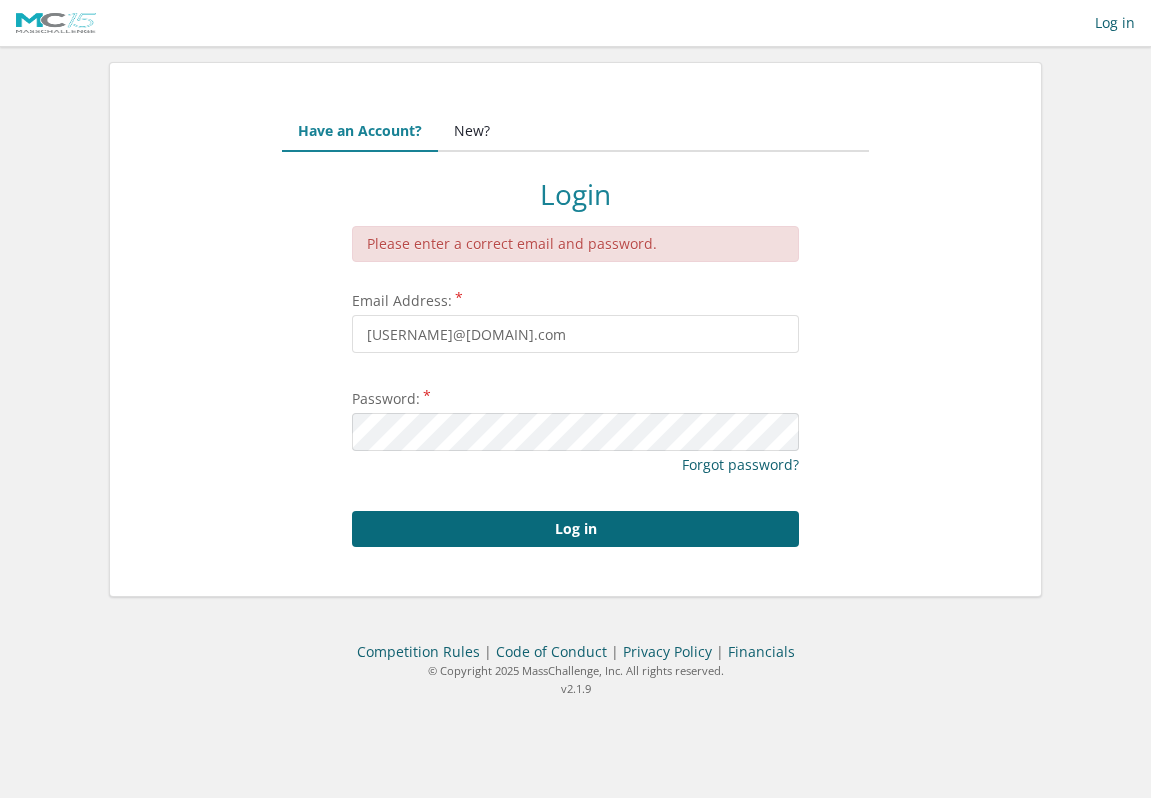 click on "Log in" at bounding box center (575, 529) 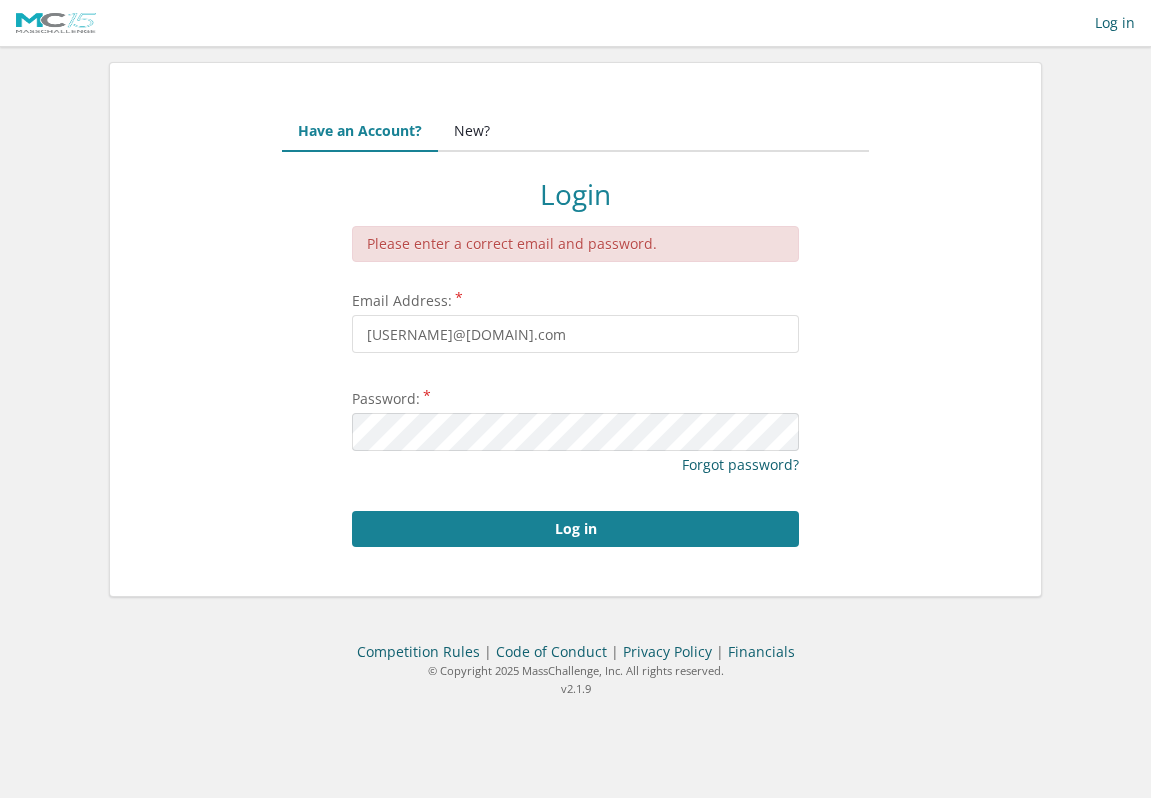 scroll, scrollTop: 0, scrollLeft: 0, axis: both 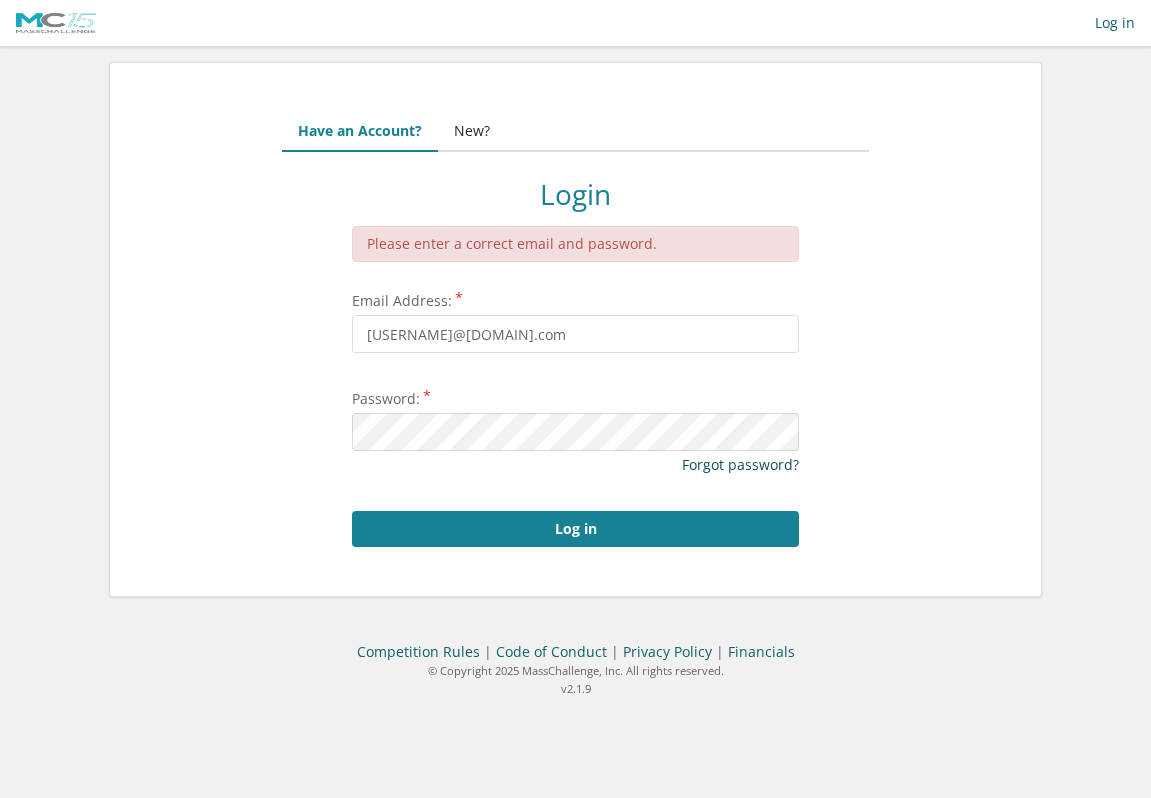 click on "Forgot password?" at bounding box center [740, 464] 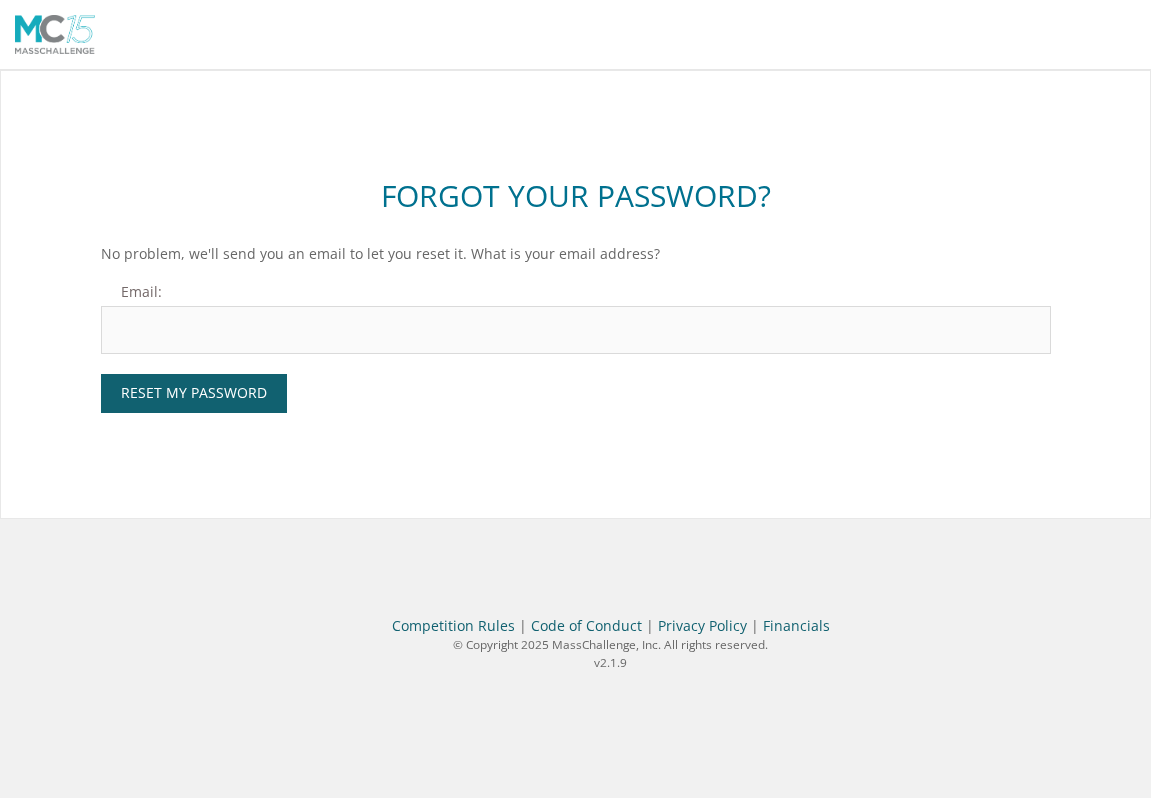 scroll, scrollTop: 0, scrollLeft: 0, axis: both 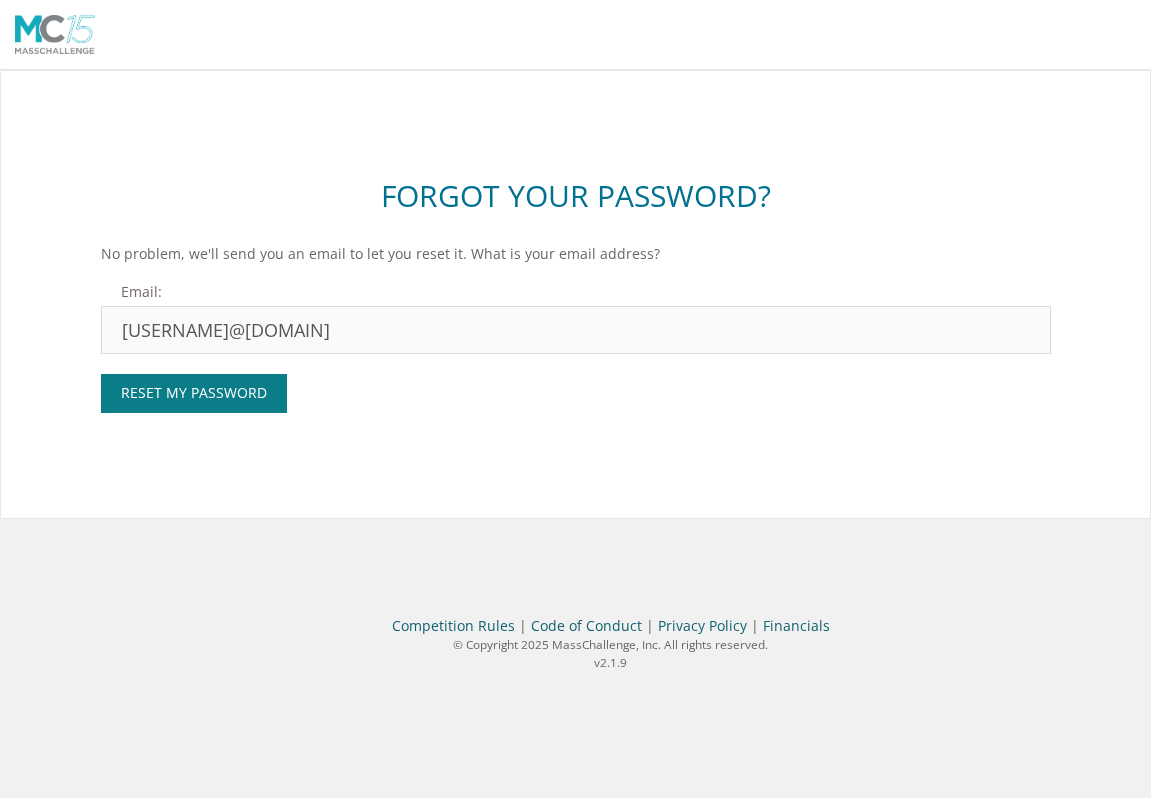 click on "Reset My Password" at bounding box center (194, 393) 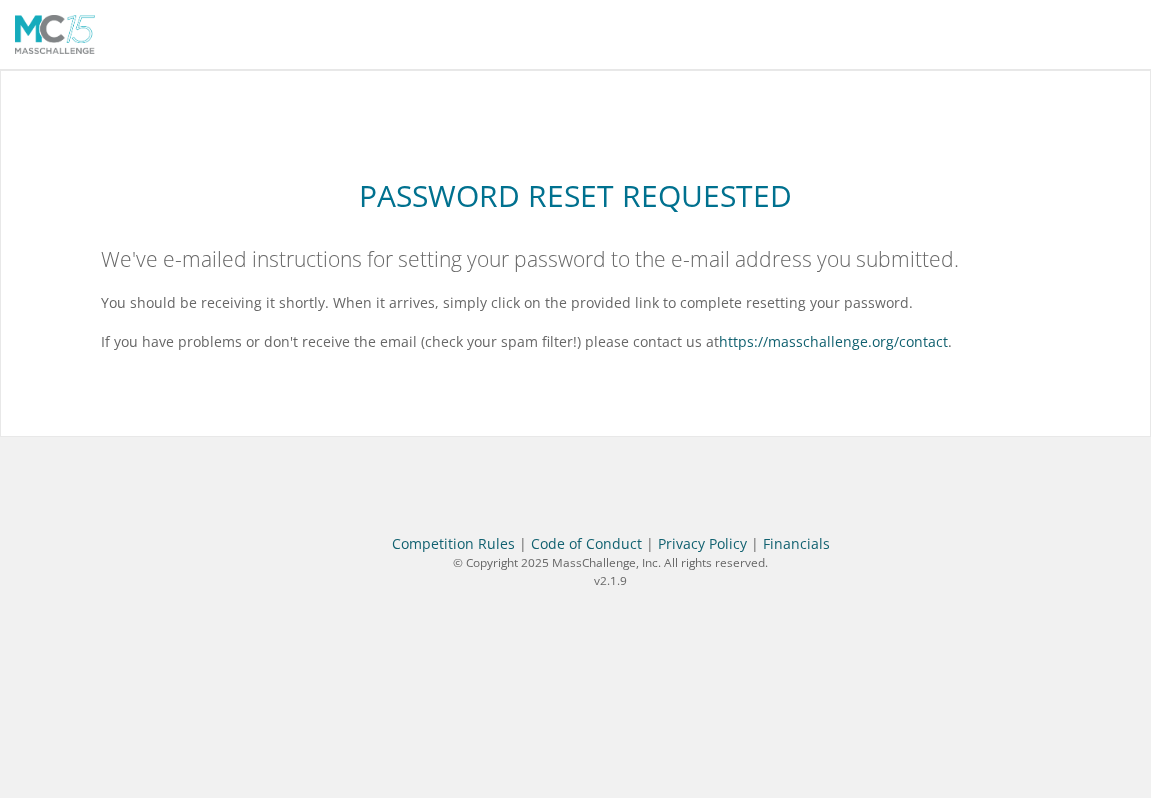 scroll, scrollTop: 0, scrollLeft: 0, axis: both 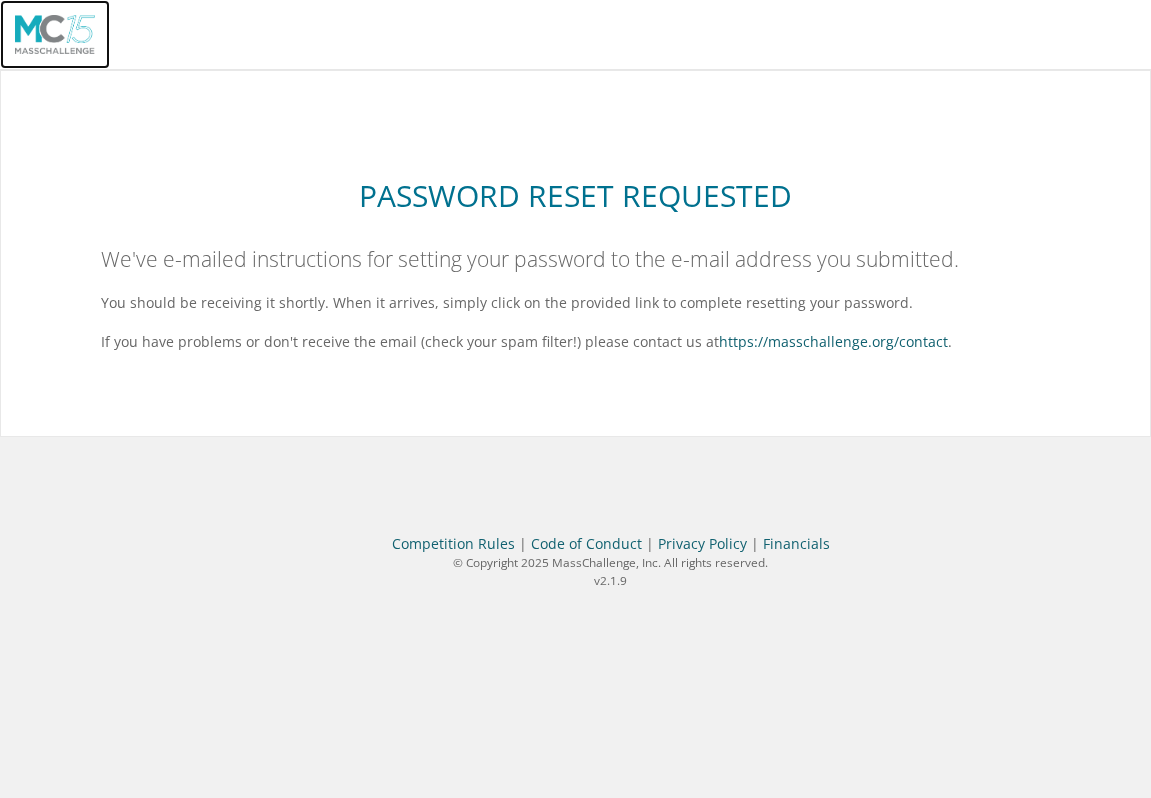 click at bounding box center [55, 34] 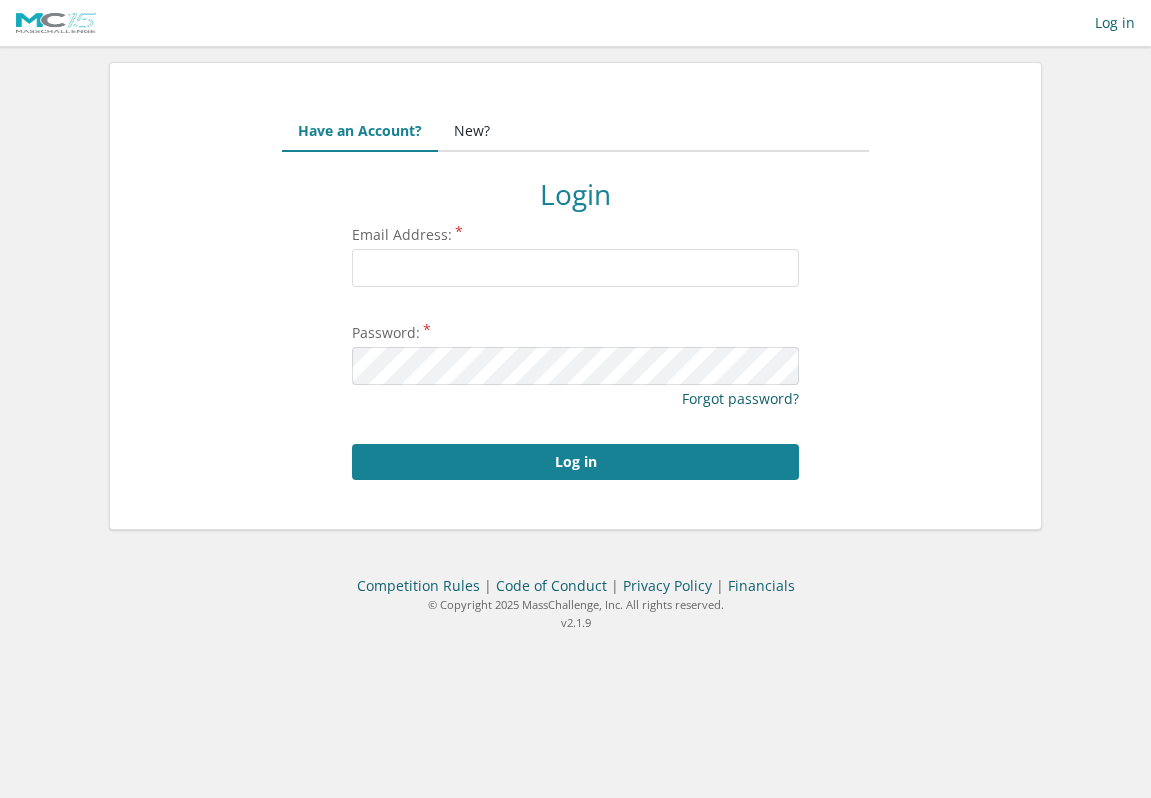 scroll, scrollTop: 0, scrollLeft: 0, axis: both 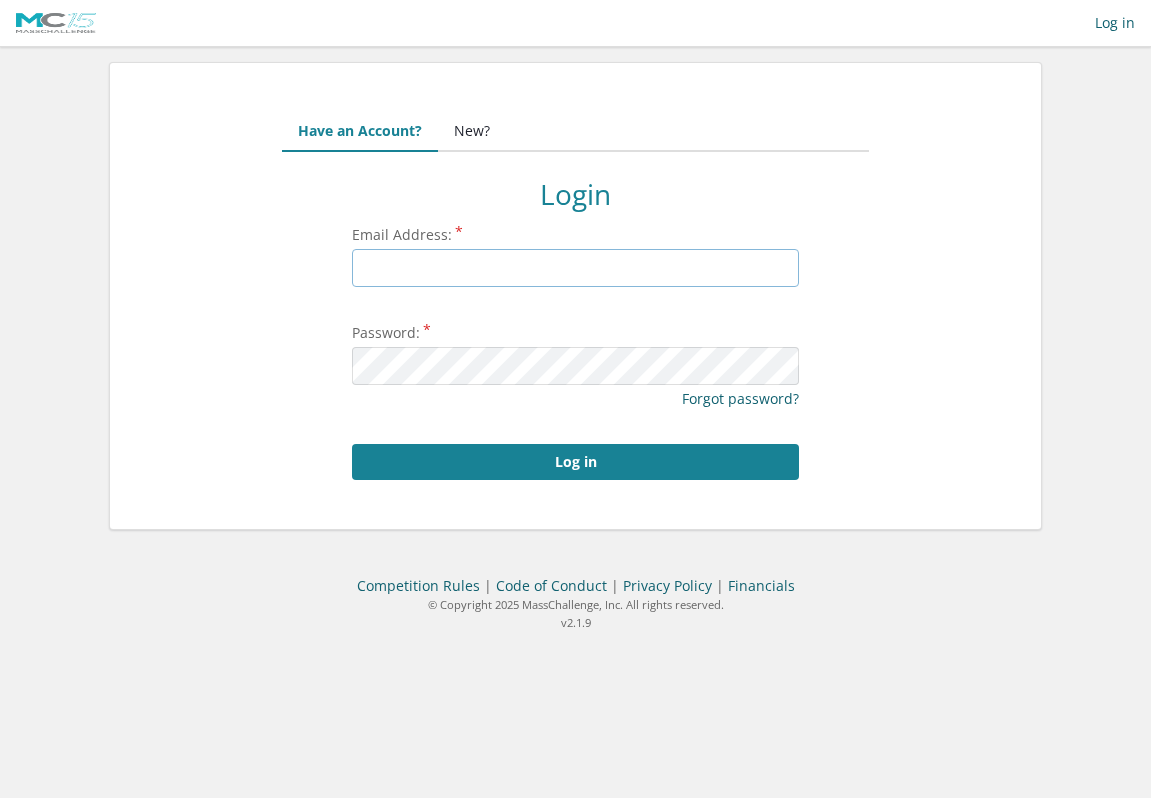 type on "[USERNAME]@[DOMAIN].com" 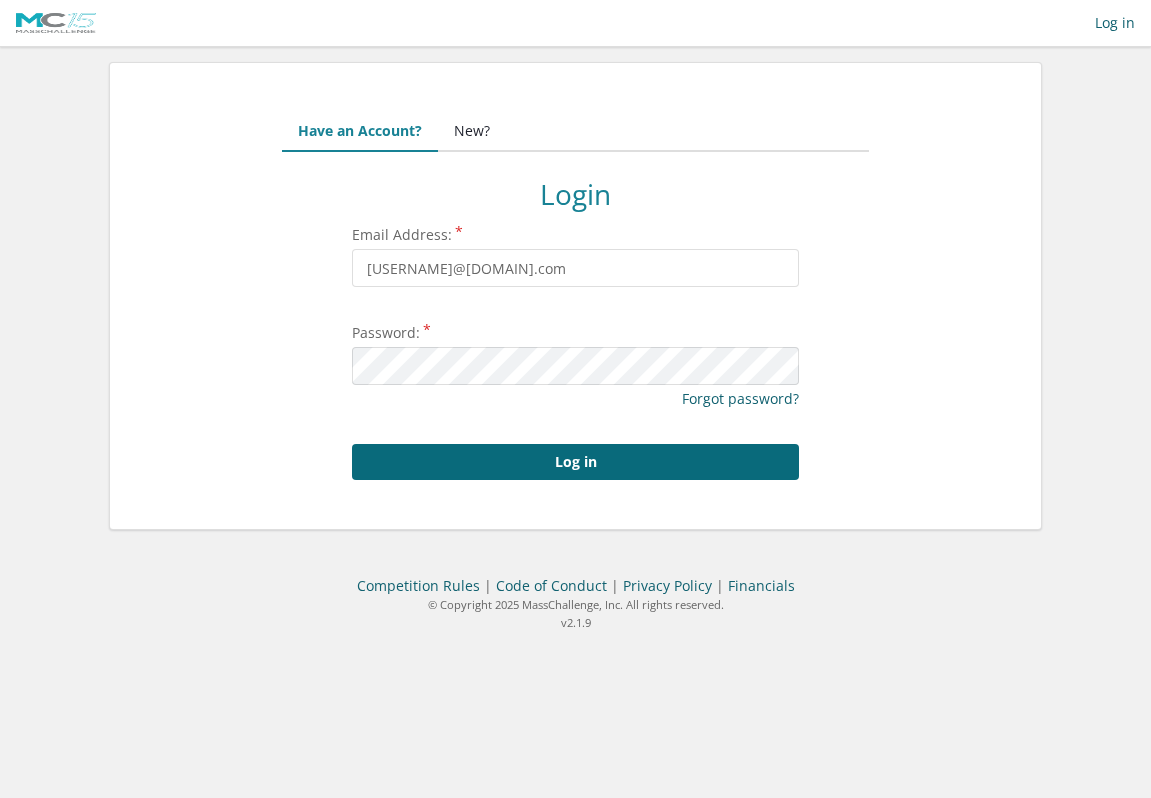 click on "Log in" at bounding box center (575, 462) 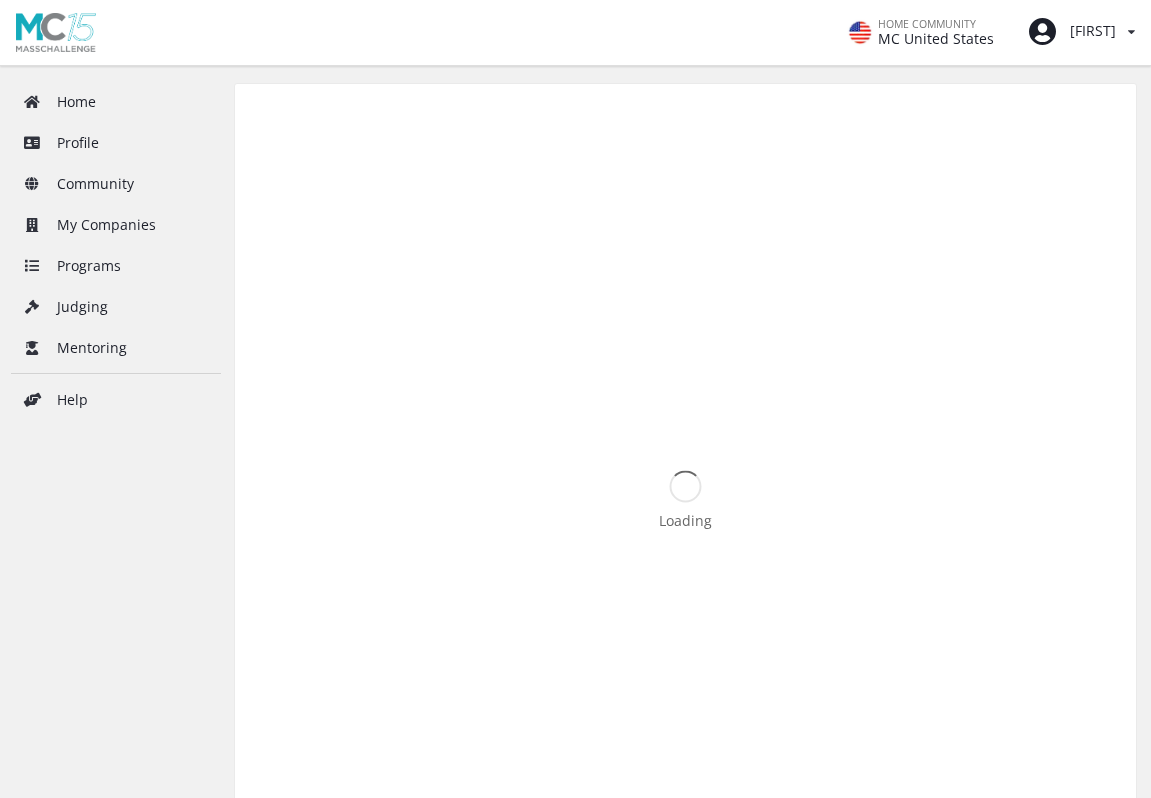 scroll, scrollTop: 0, scrollLeft: 0, axis: both 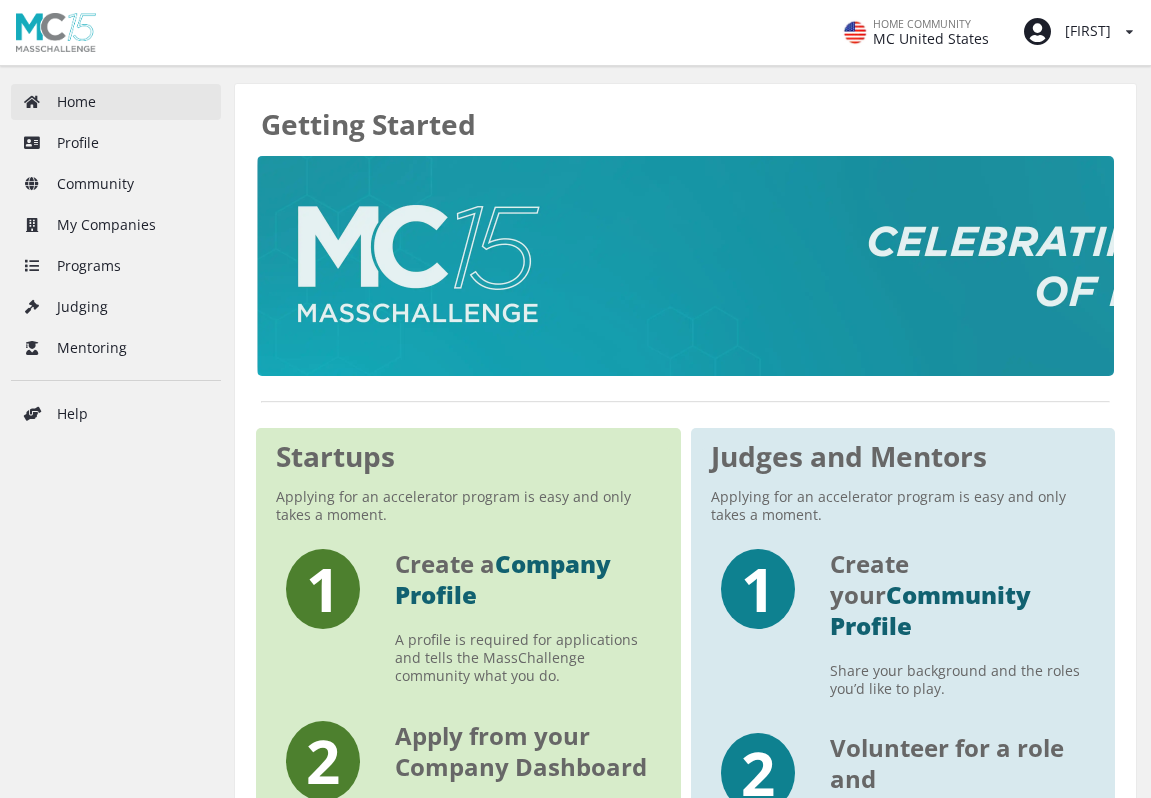 click on "Home" at bounding box center [116, 102] 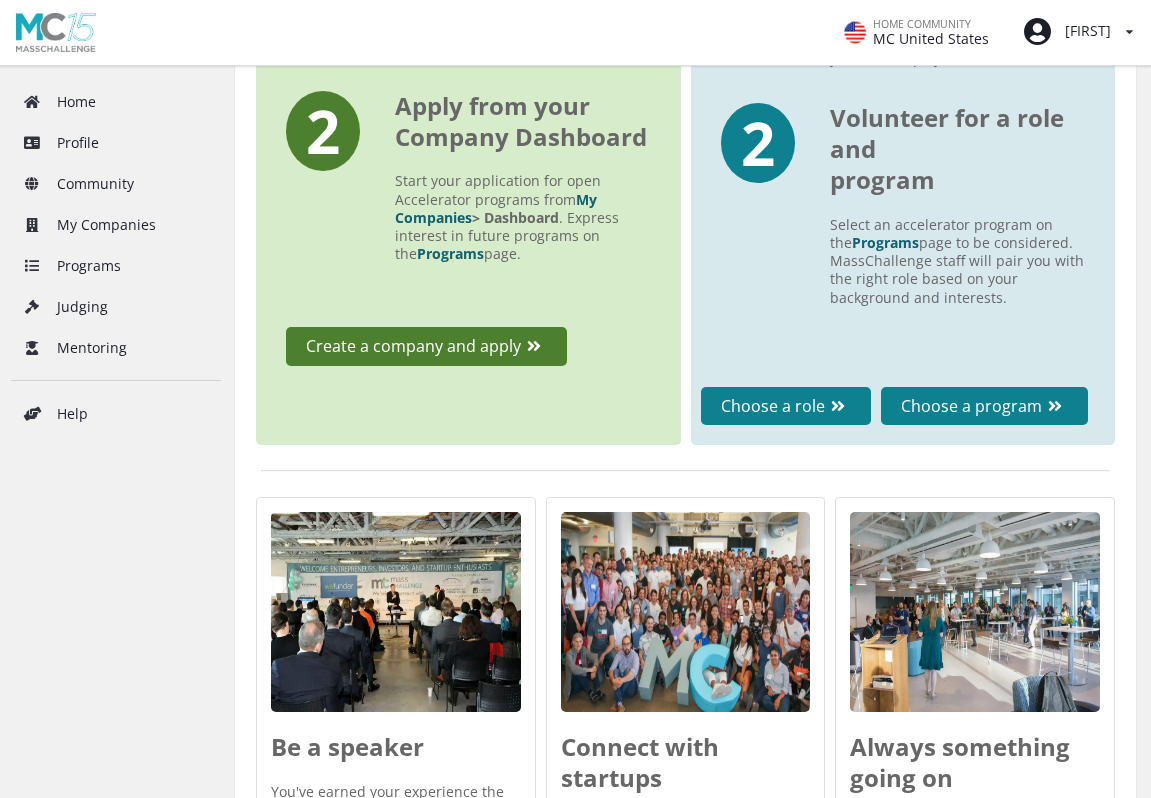 scroll, scrollTop: 442, scrollLeft: 0, axis: vertical 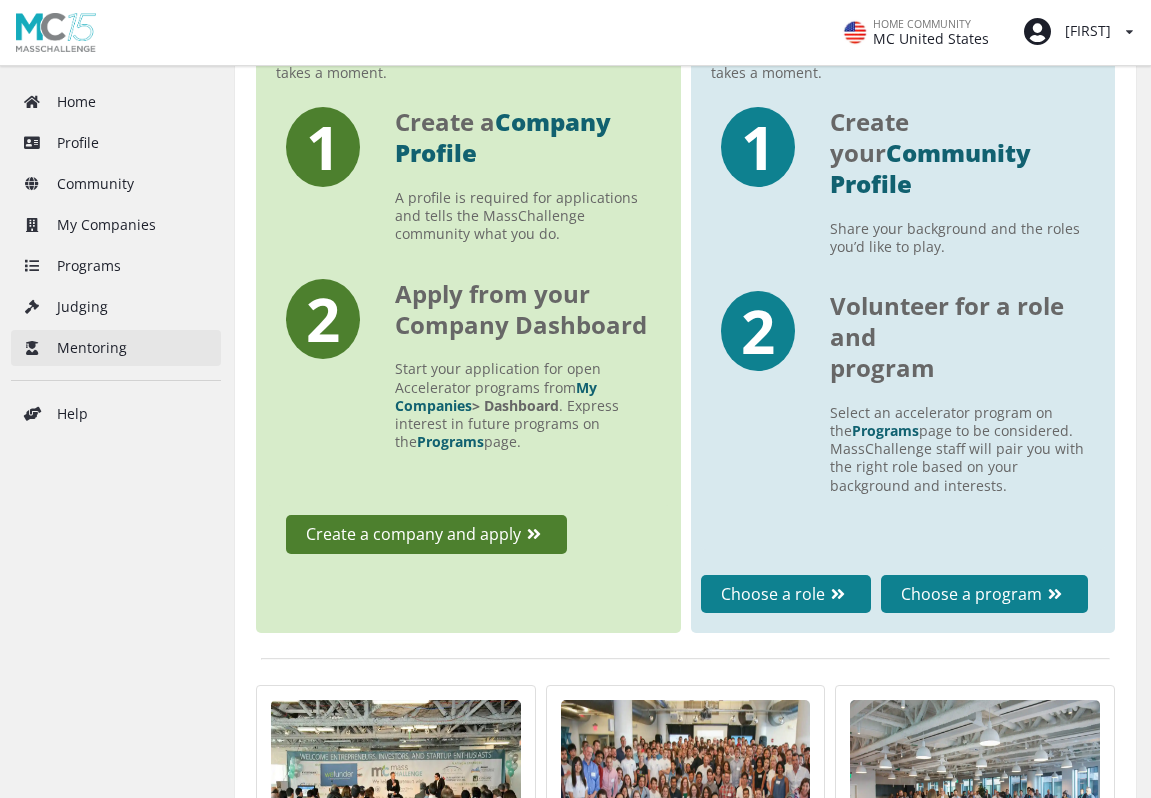 click on "Mentoring" at bounding box center [116, 348] 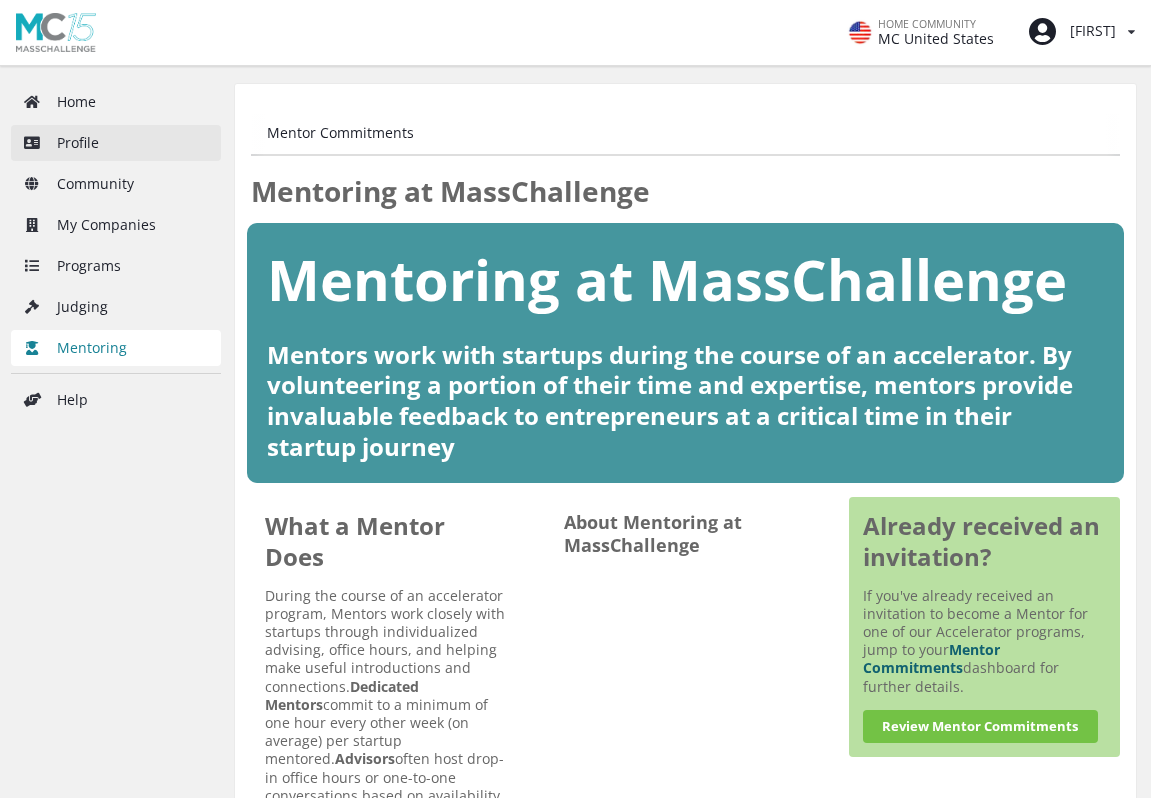 scroll, scrollTop: 0, scrollLeft: 0, axis: both 